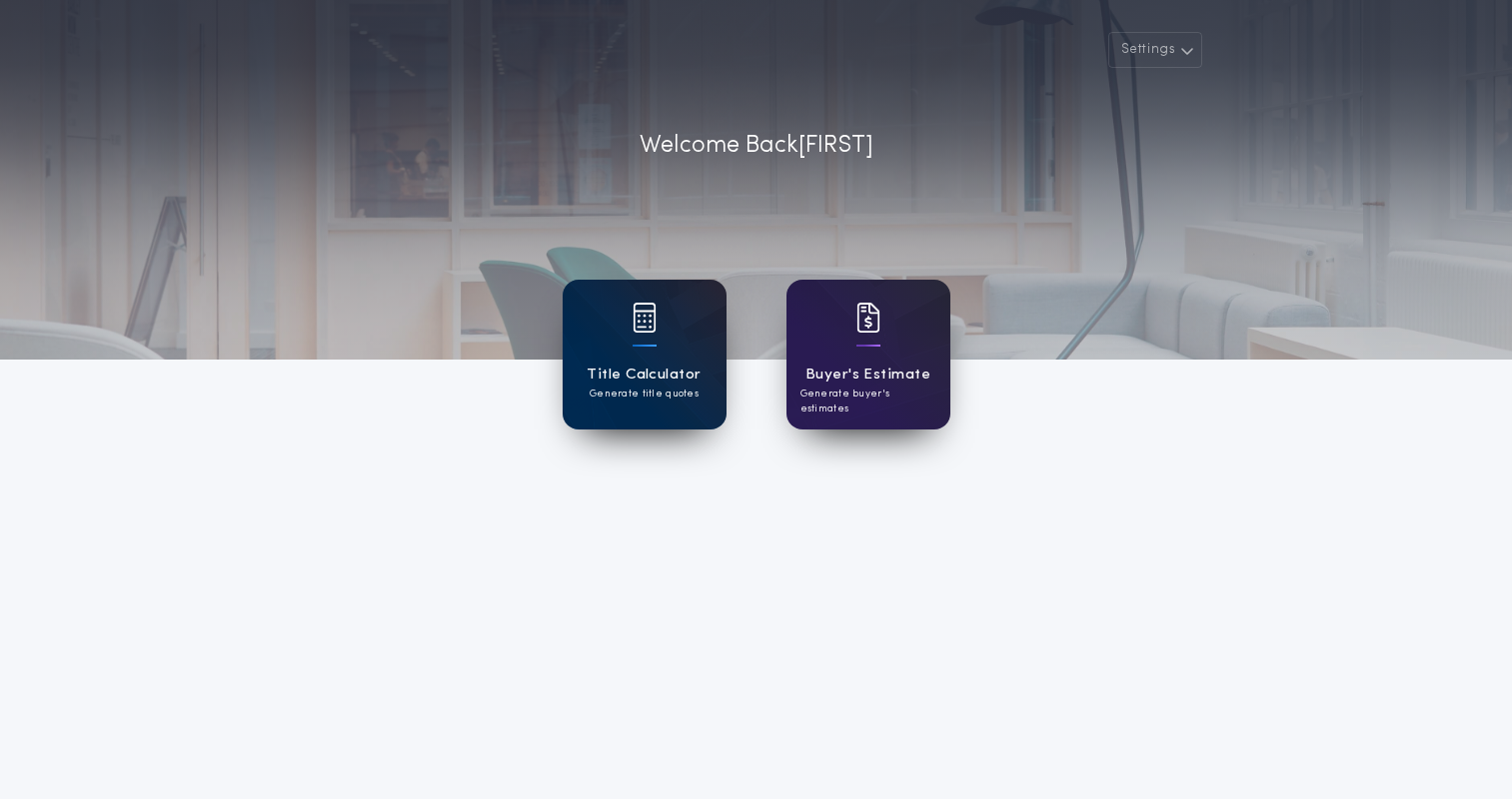 scroll, scrollTop: 0, scrollLeft: 0, axis: both 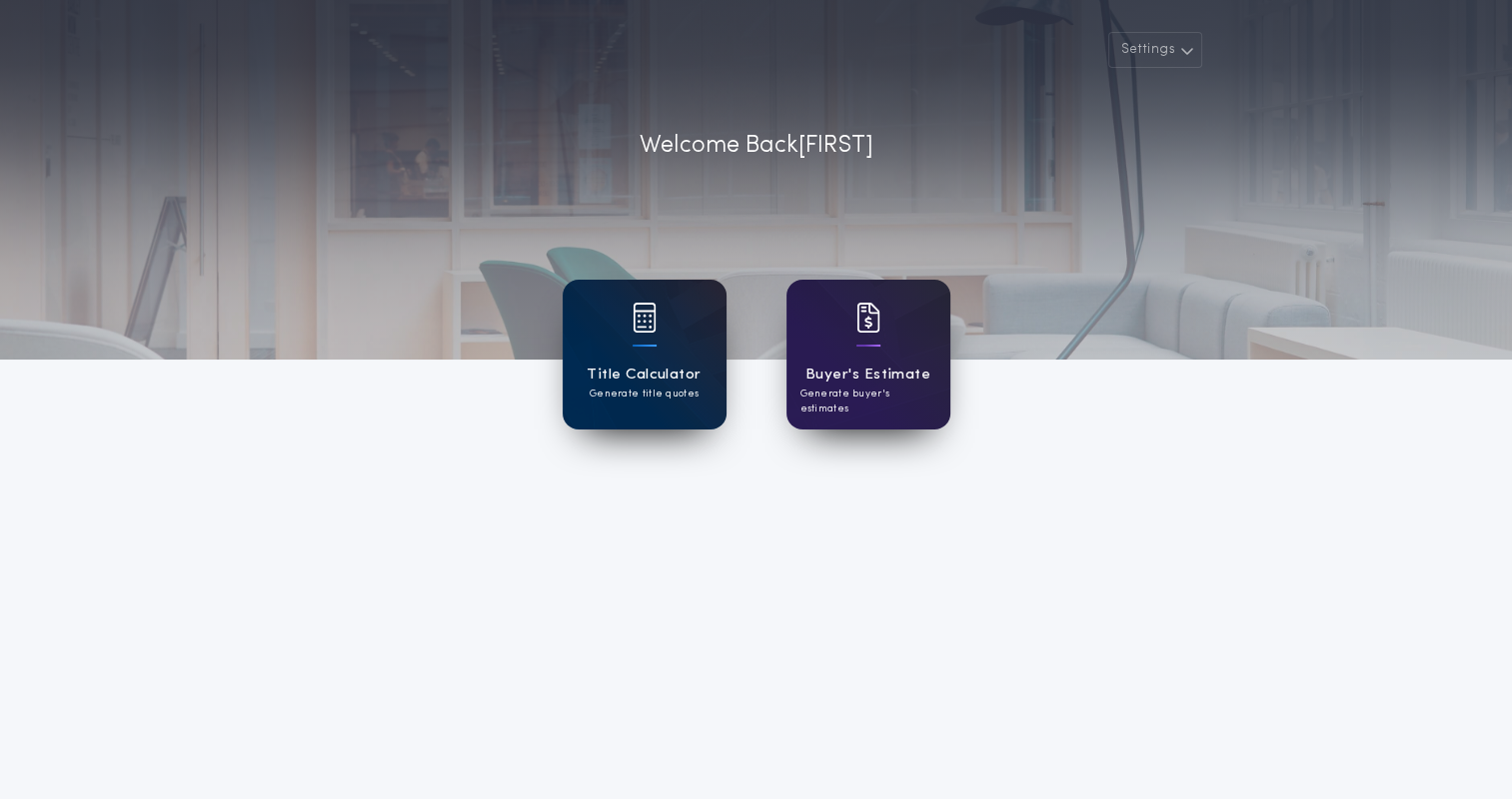 click on "Title Calculator Generate title quotes" at bounding box center (645, 355) 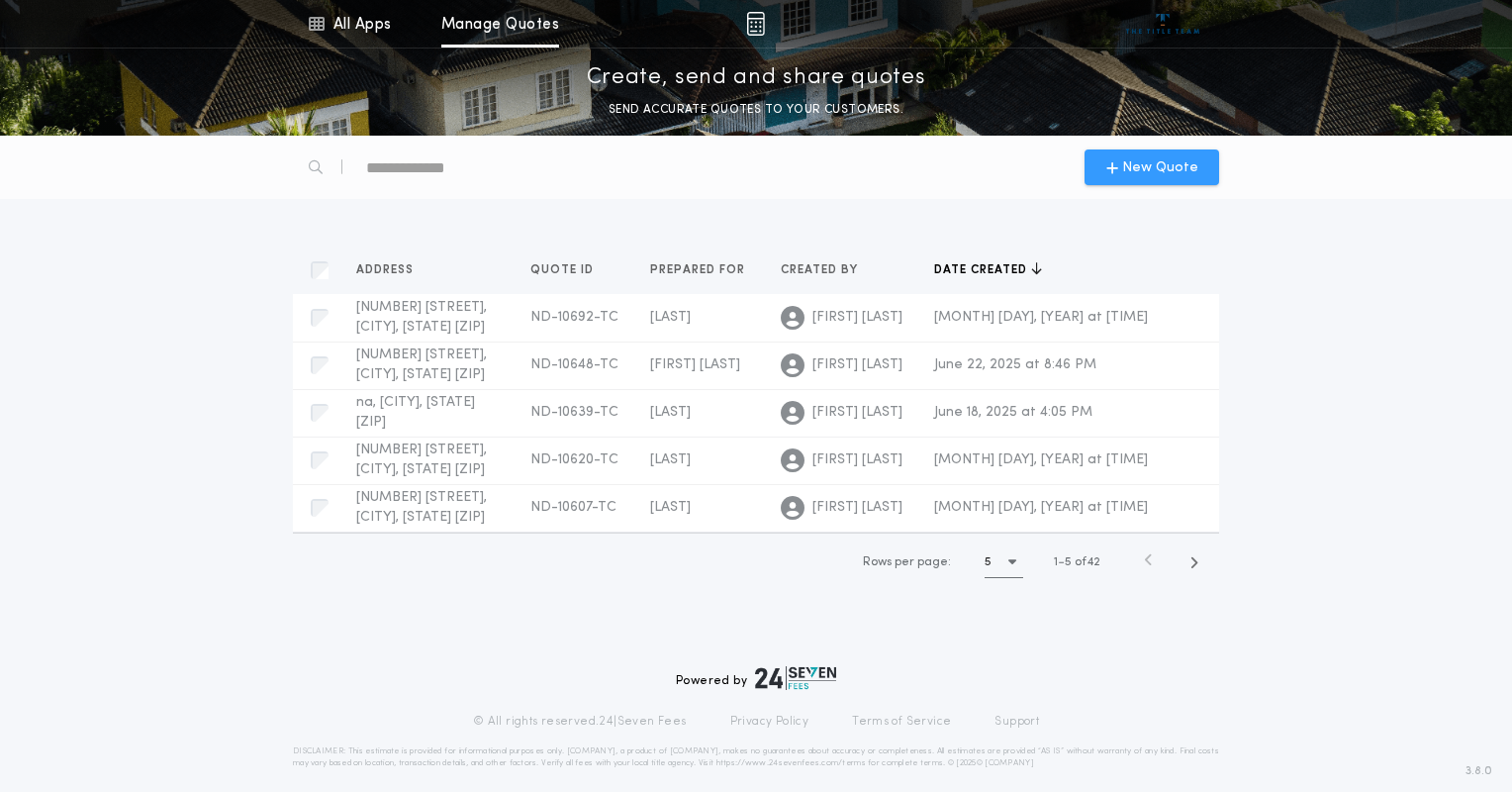 click on "New Quote" at bounding box center [1160, 167] 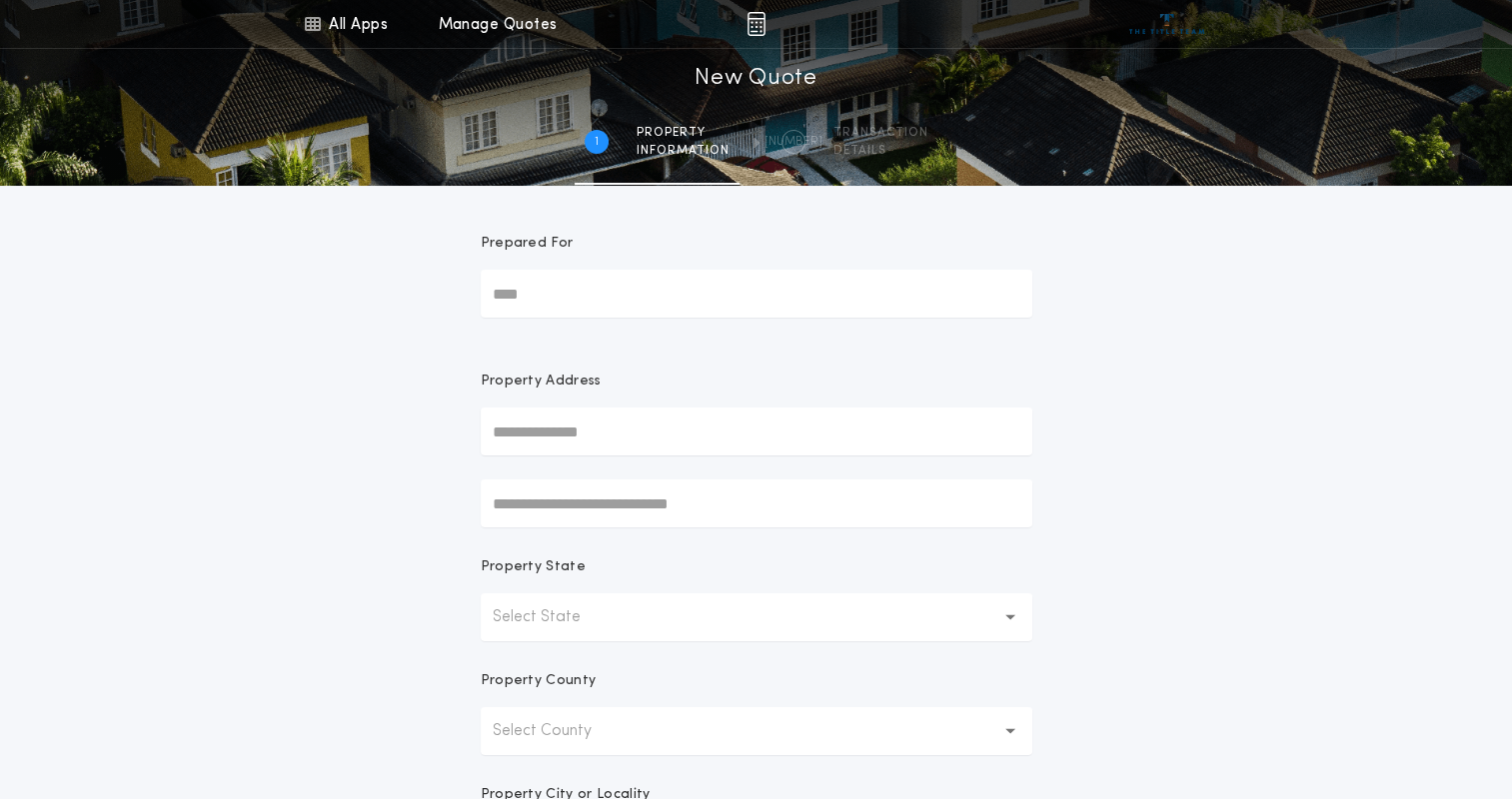 click on "Prepared For" at bounding box center (756, 294) 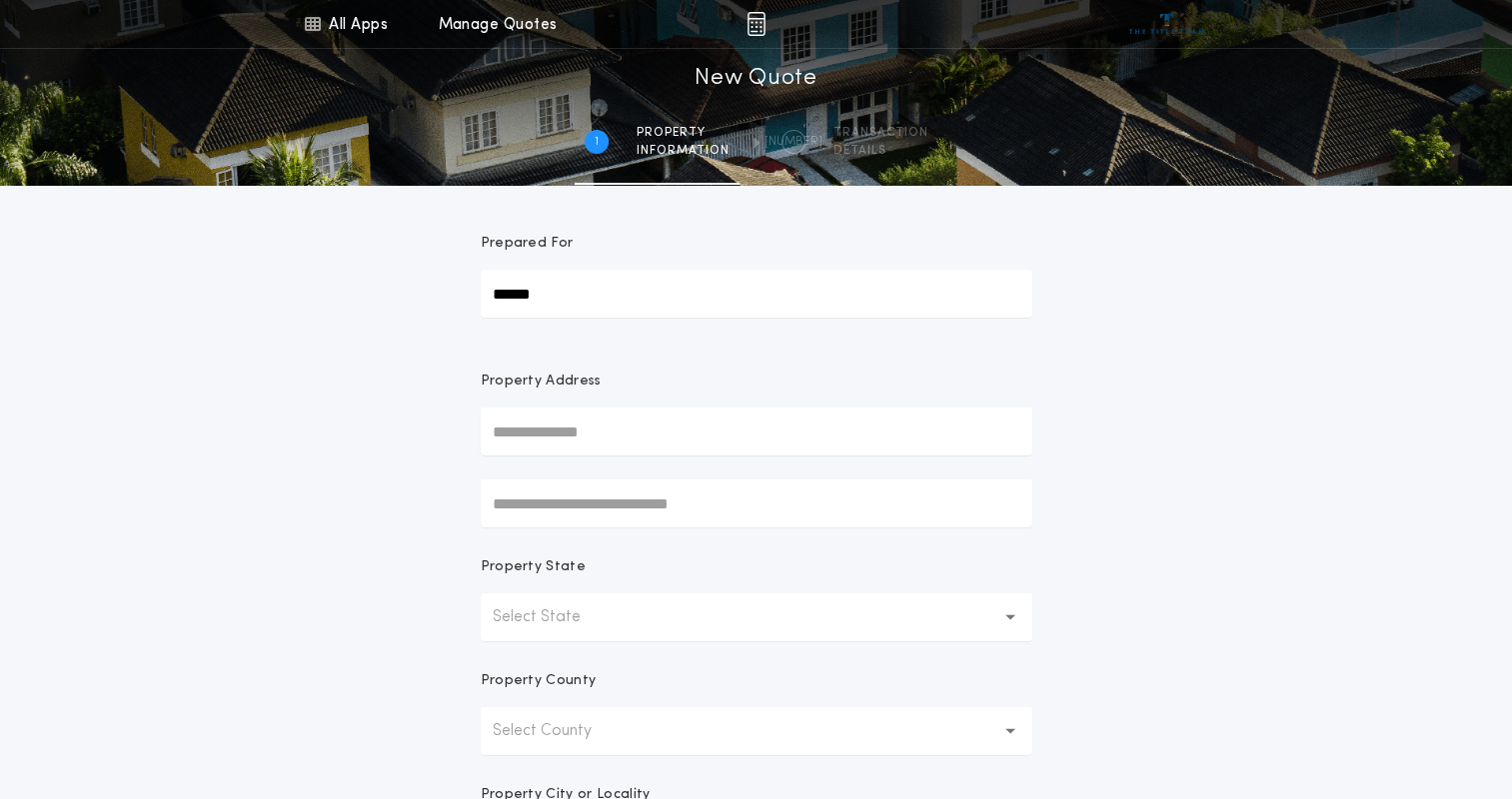 type on "**********" 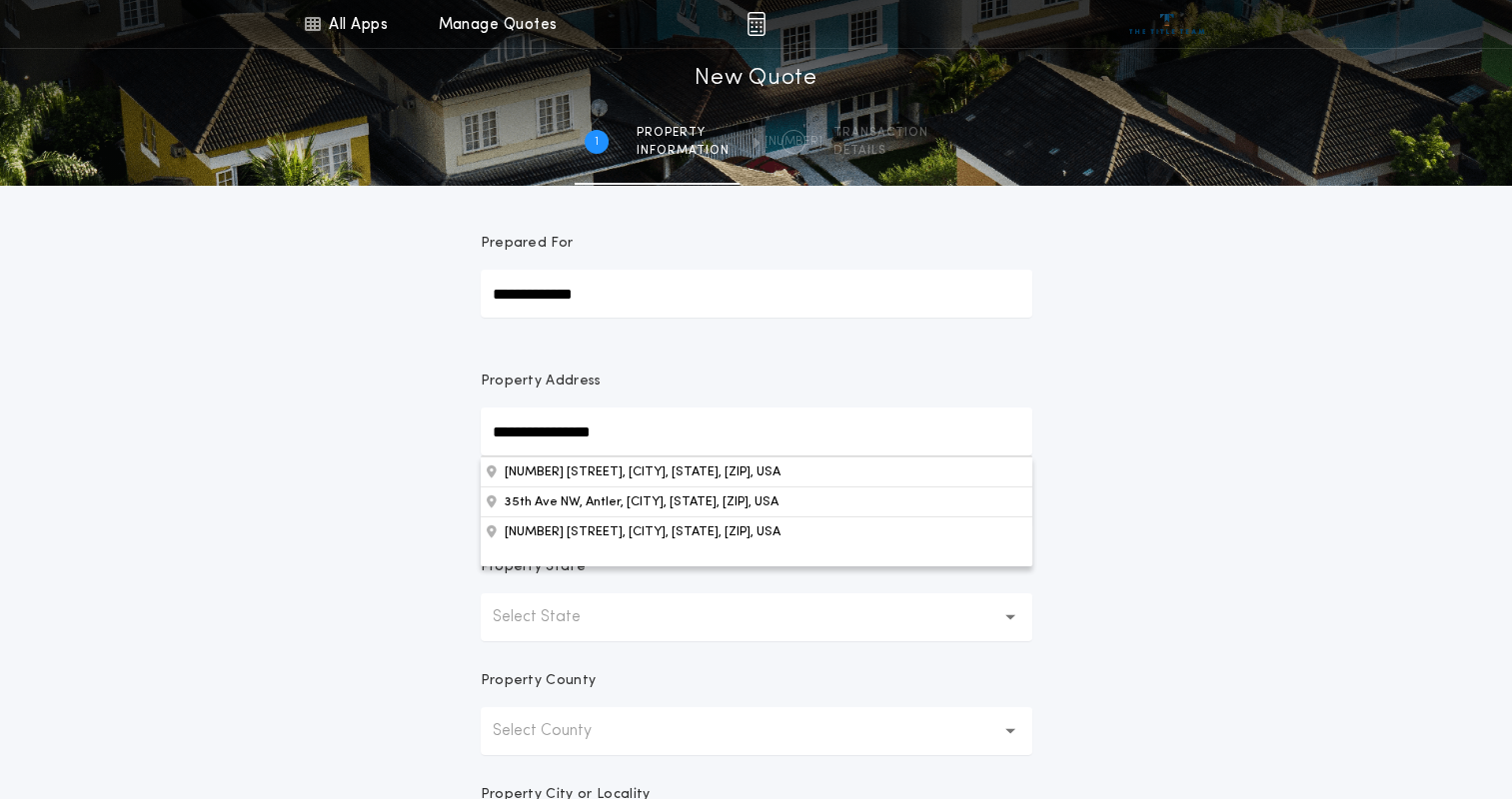 type on "**********" 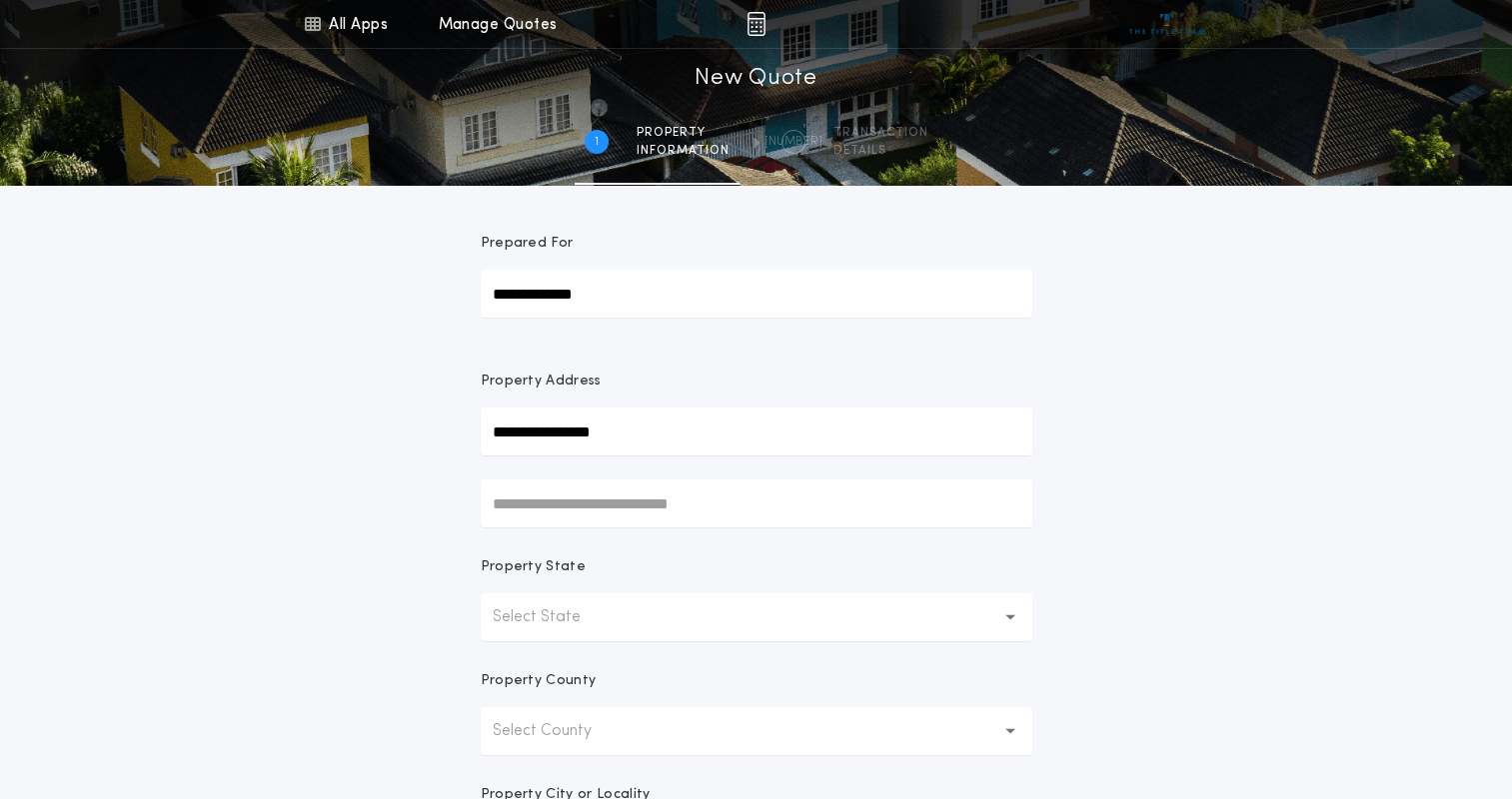 click on "Select State" at bounding box center [553, 617] 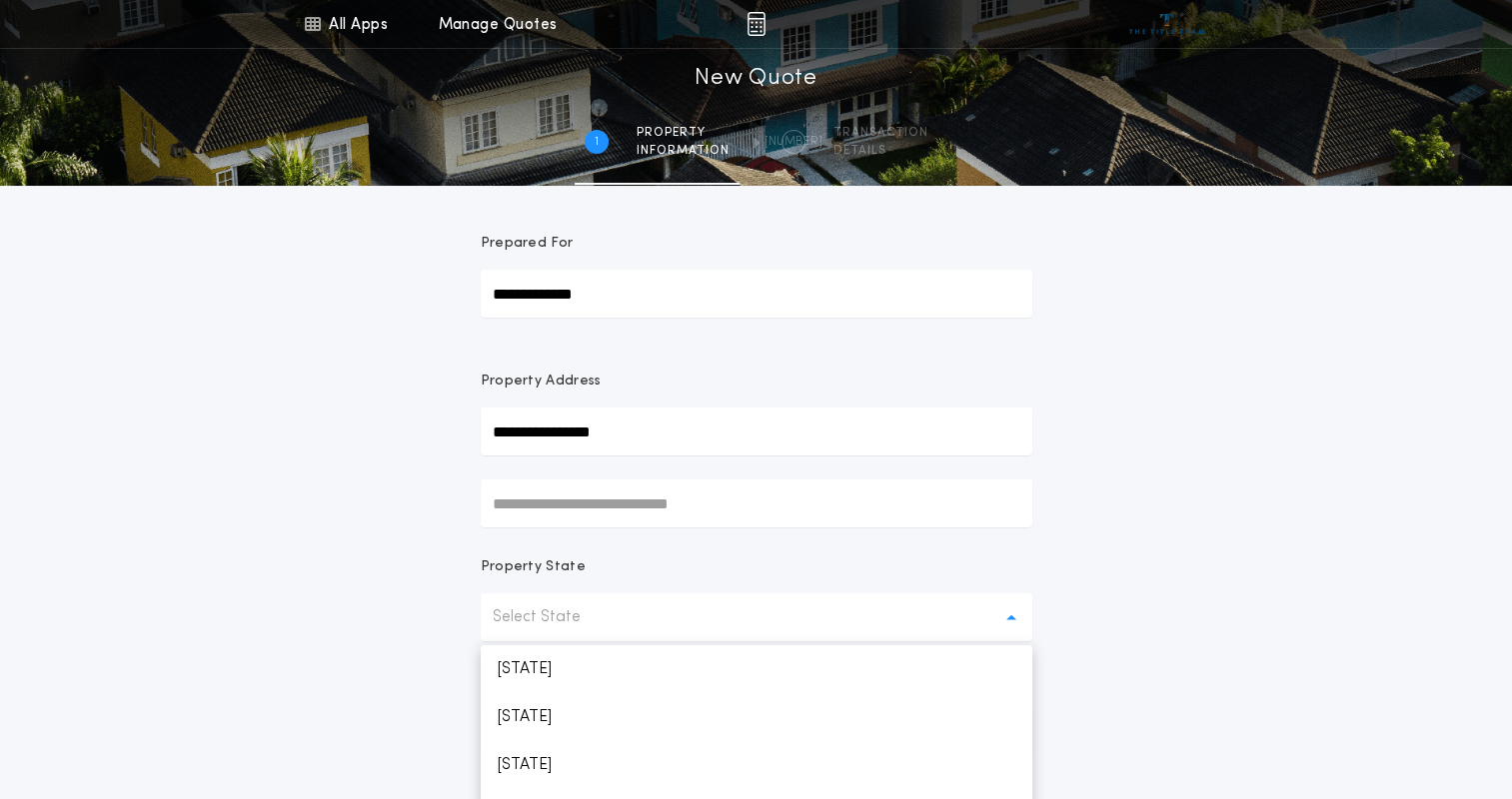 click on "**********" at bounding box center [756, 570] 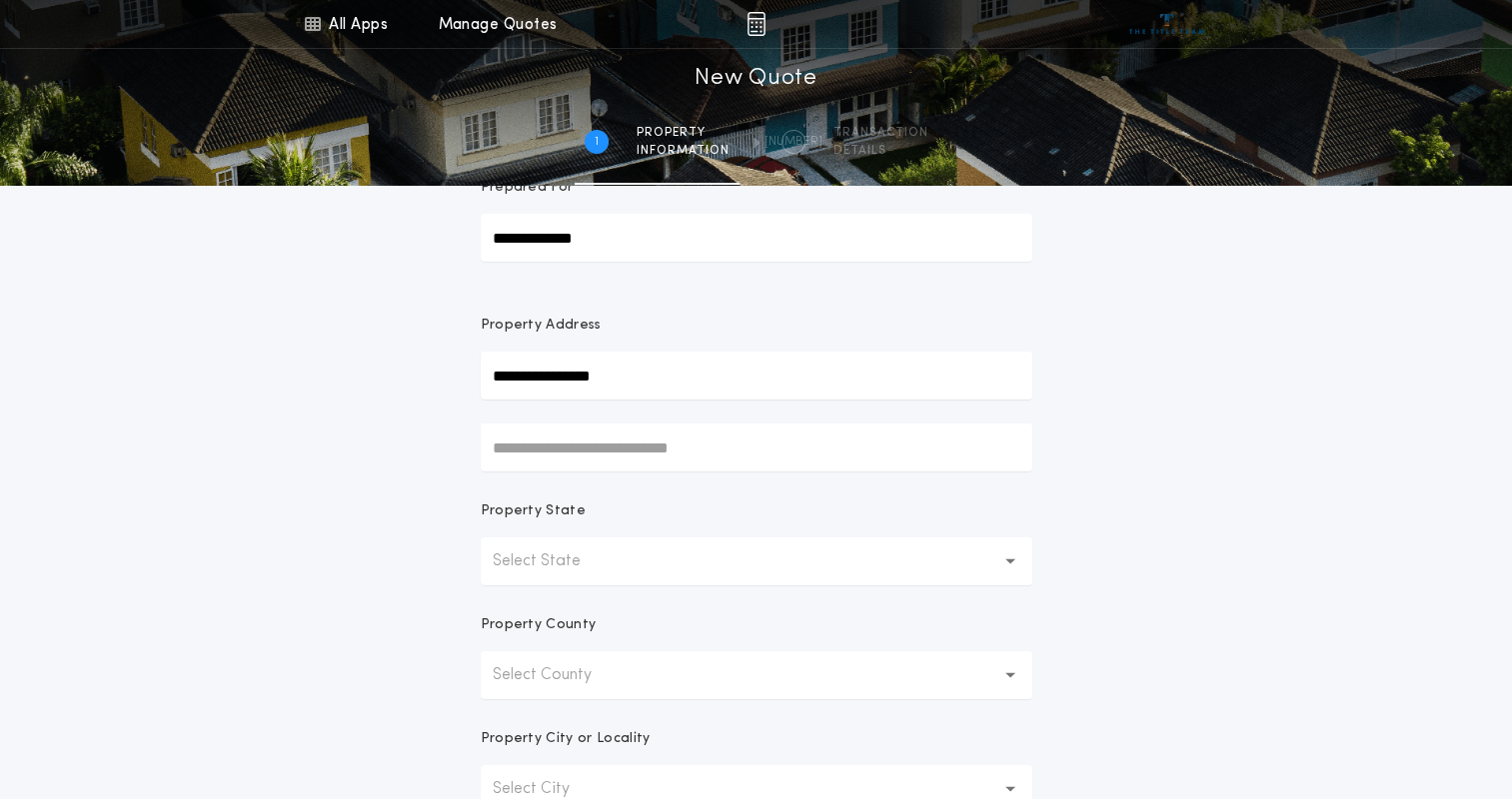 scroll, scrollTop: 56, scrollLeft: 0, axis: vertical 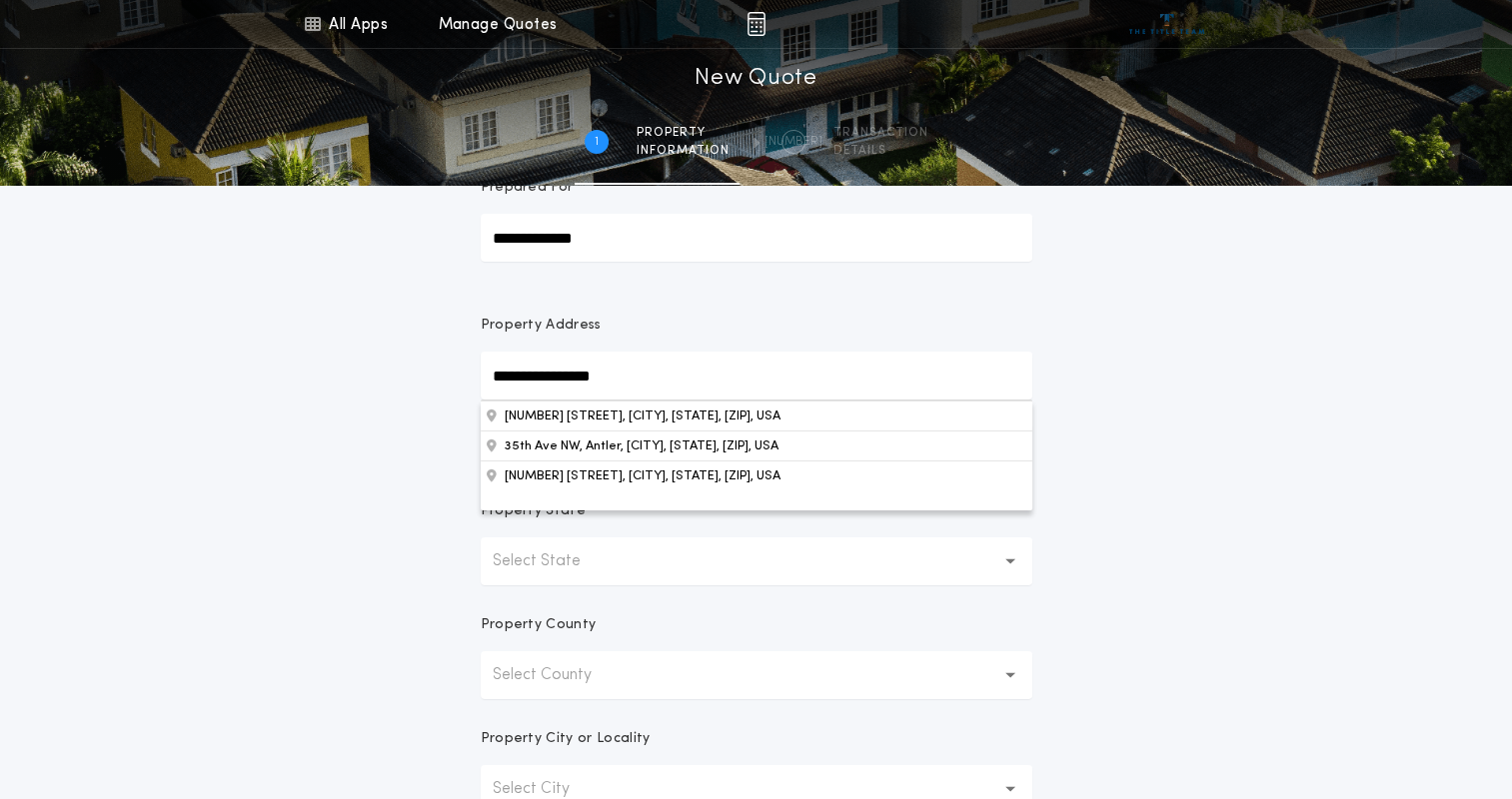 drag, startPoint x: 712, startPoint y: 382, endPoint x: 459, endPoint y: 372, distance: 253.19755 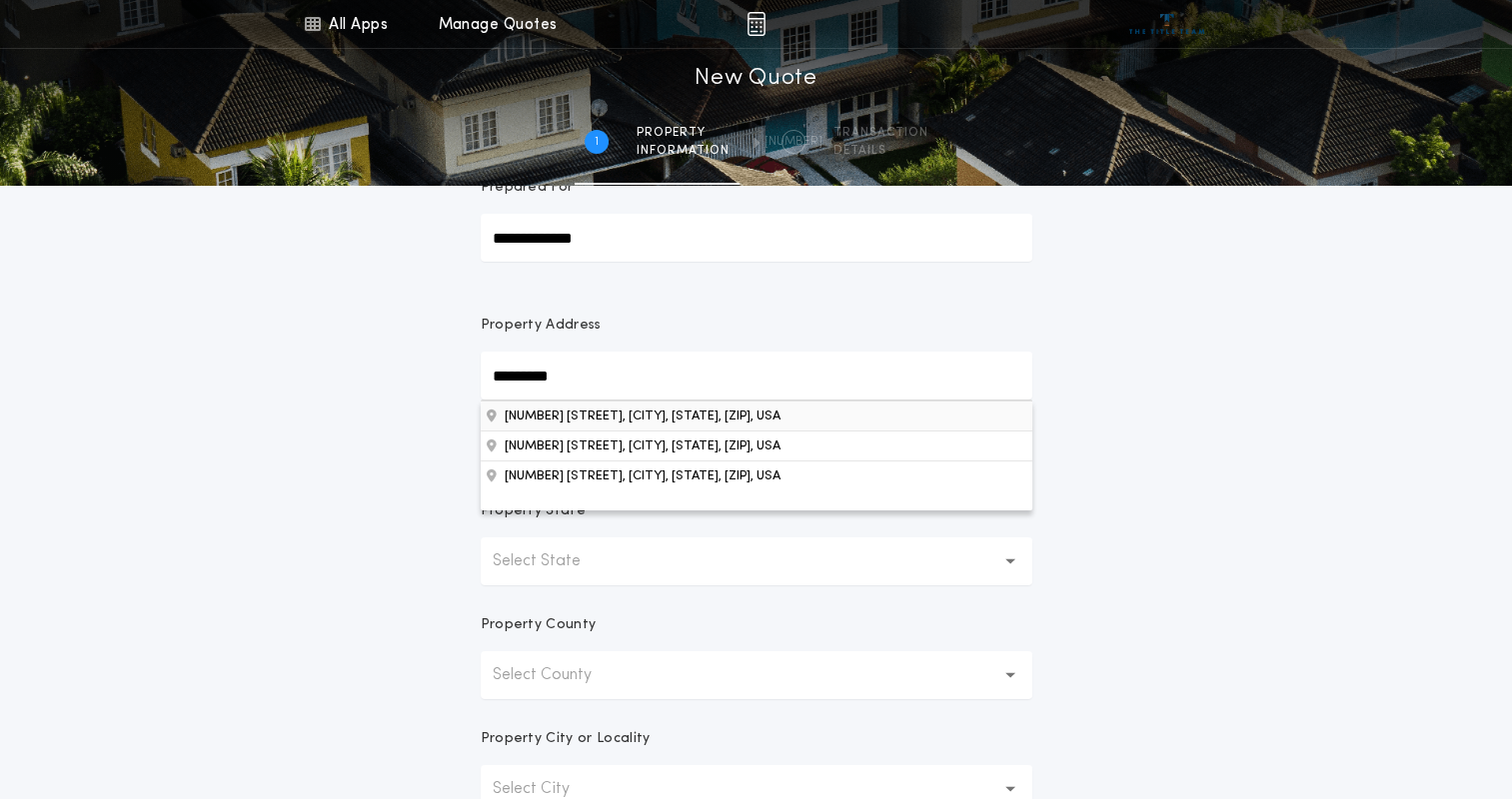 type on "*********" 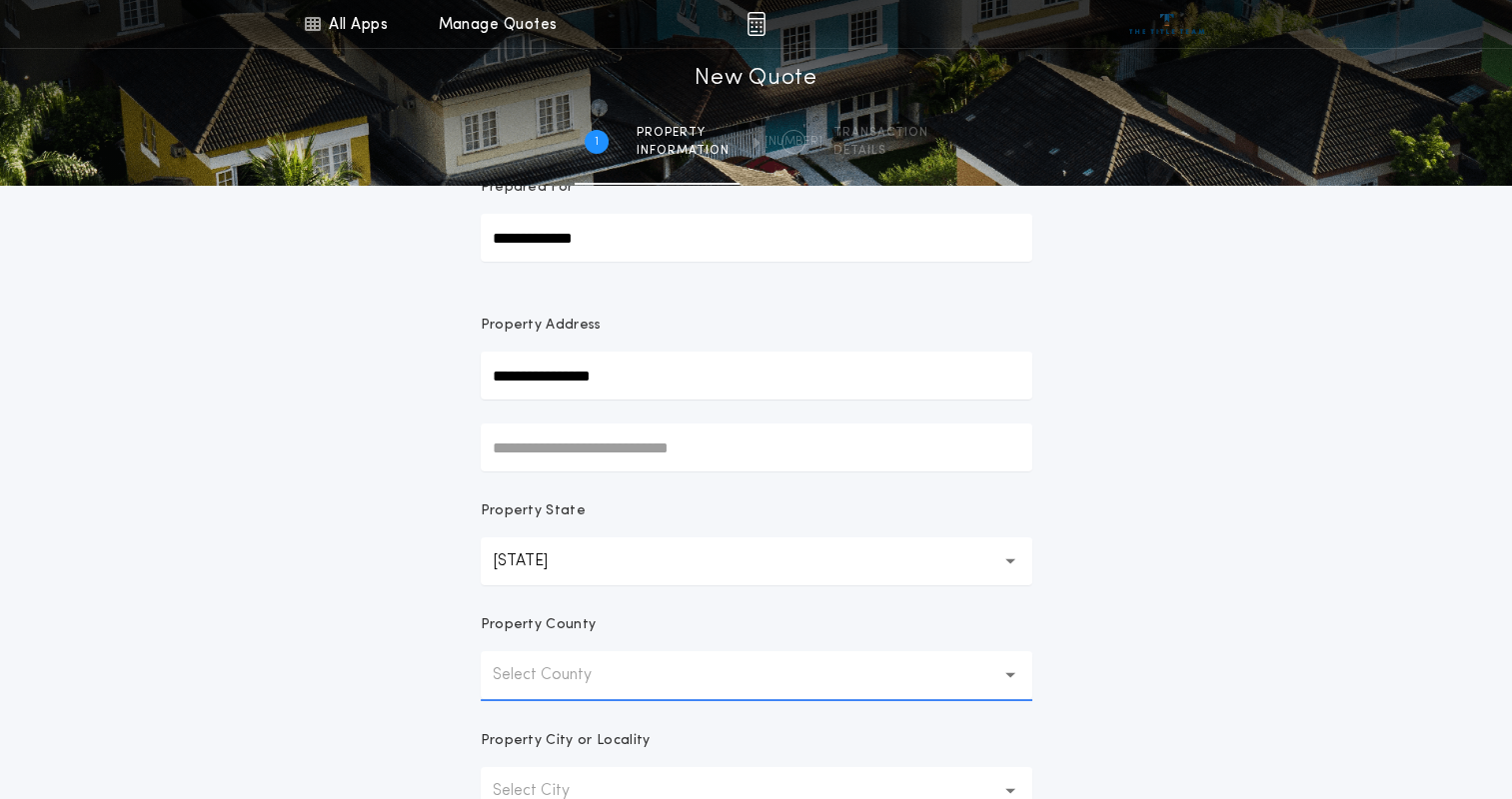 click on "**********" at bounding box center (756, 515) 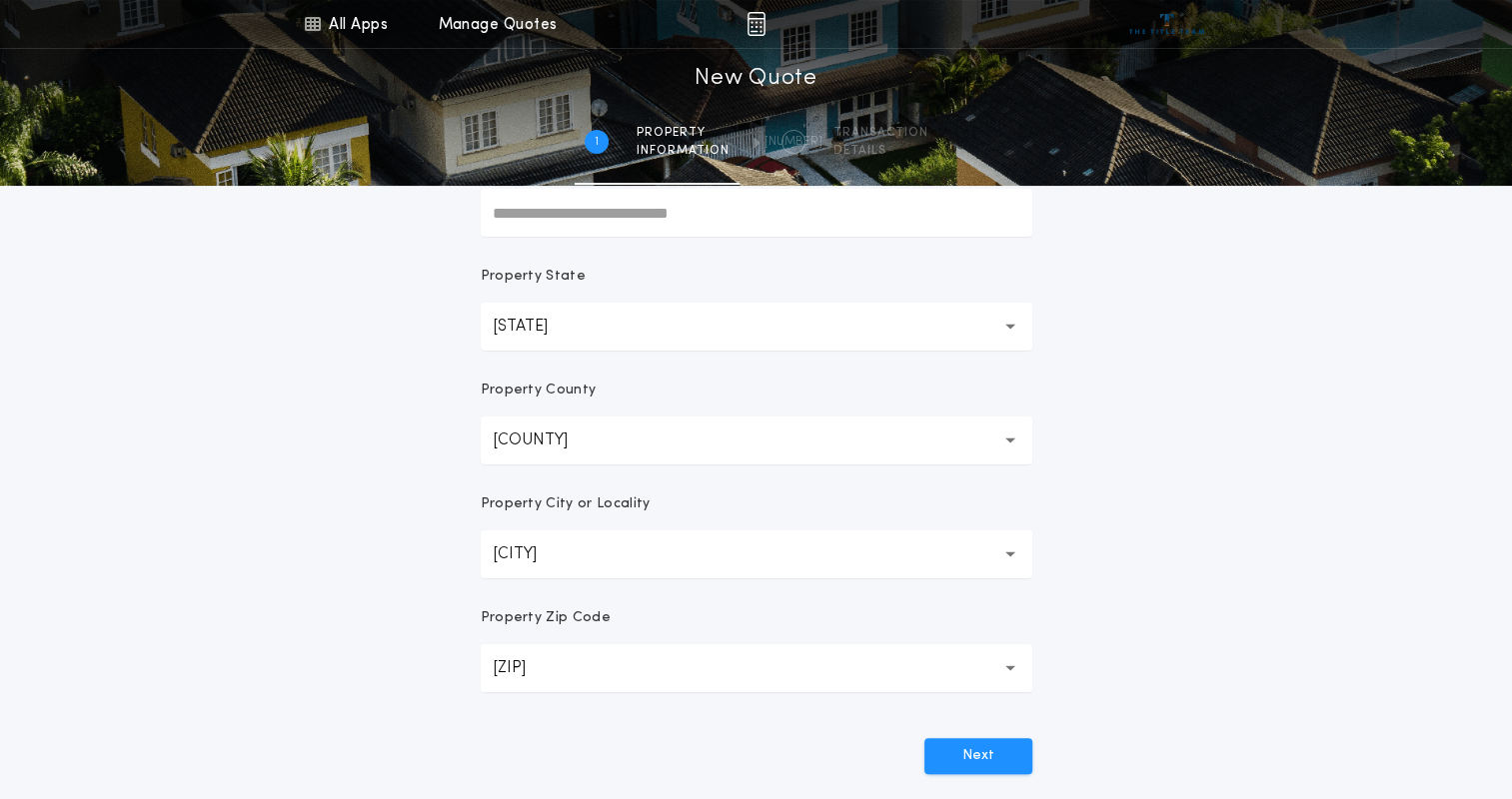 scroll, scrollTop: 292, scrollLeft: 0, axis: vertical 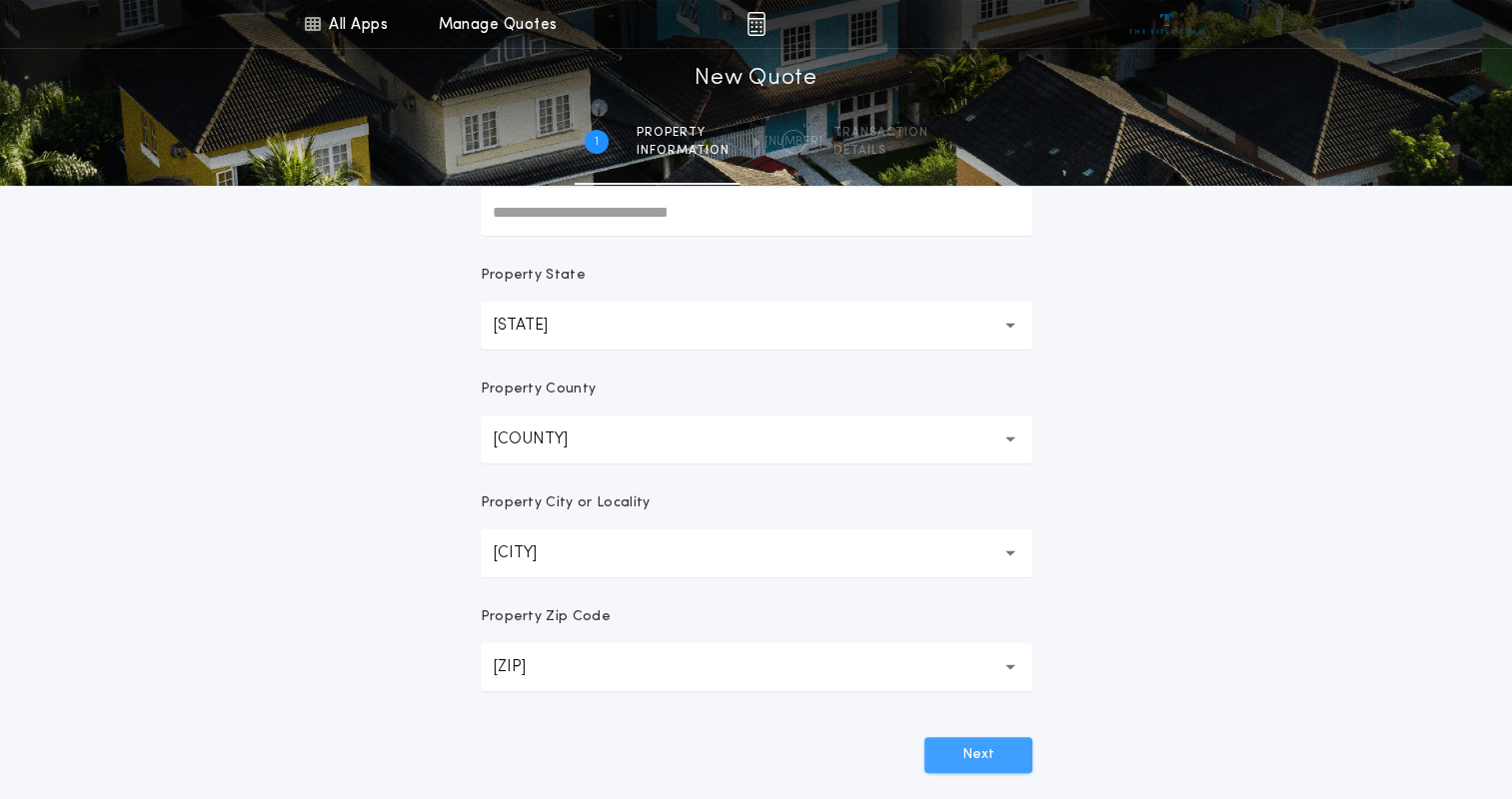 click on "Next" at bounding box center (978, 755) 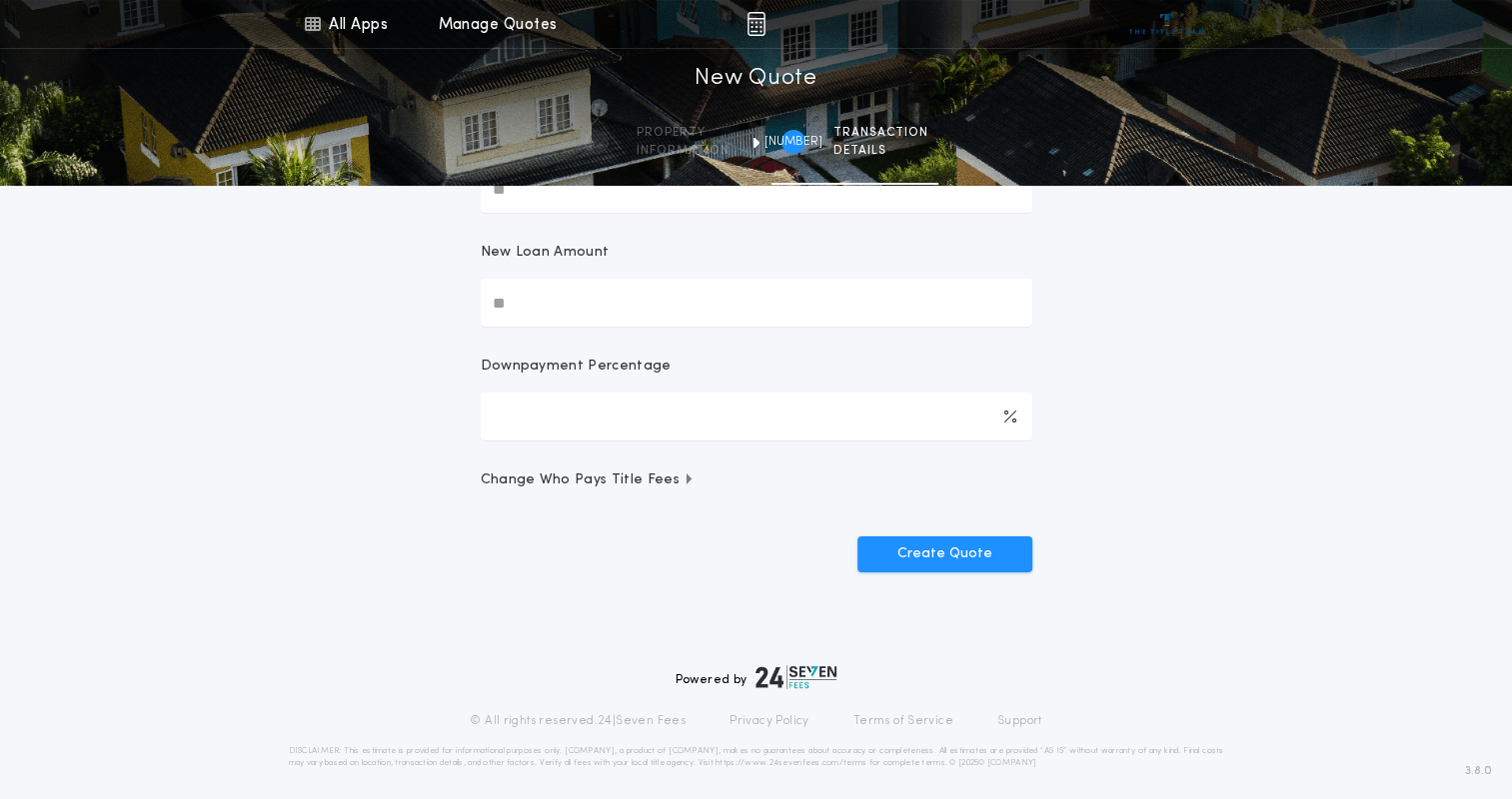 scroll, scrollTop: 0, scrollLeft: 0, axis: both 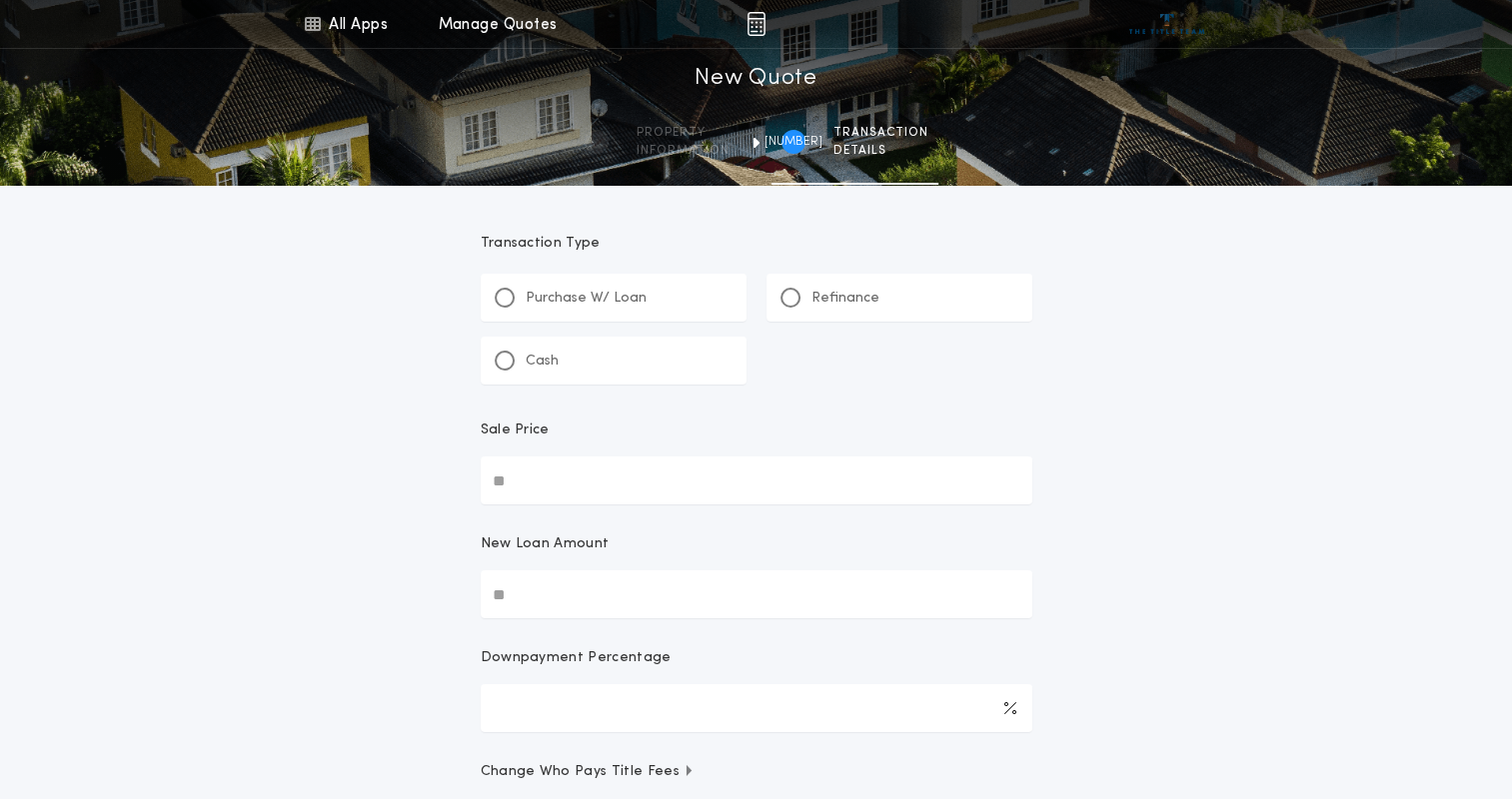 click on "Purchase W/ Loan" at bounding box center (614, 298) 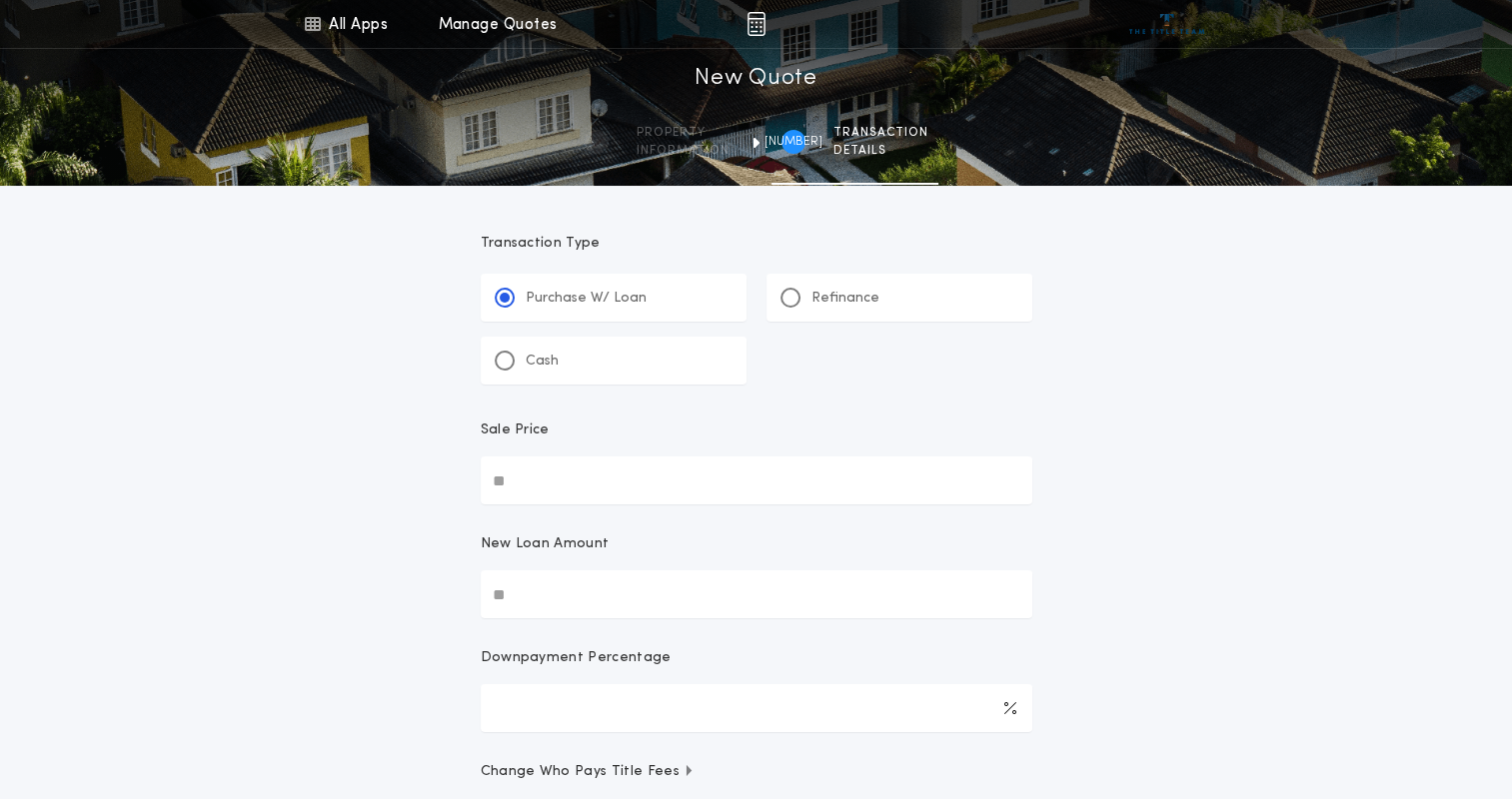 click on "Sale Price" at bounding box center [756, 480] 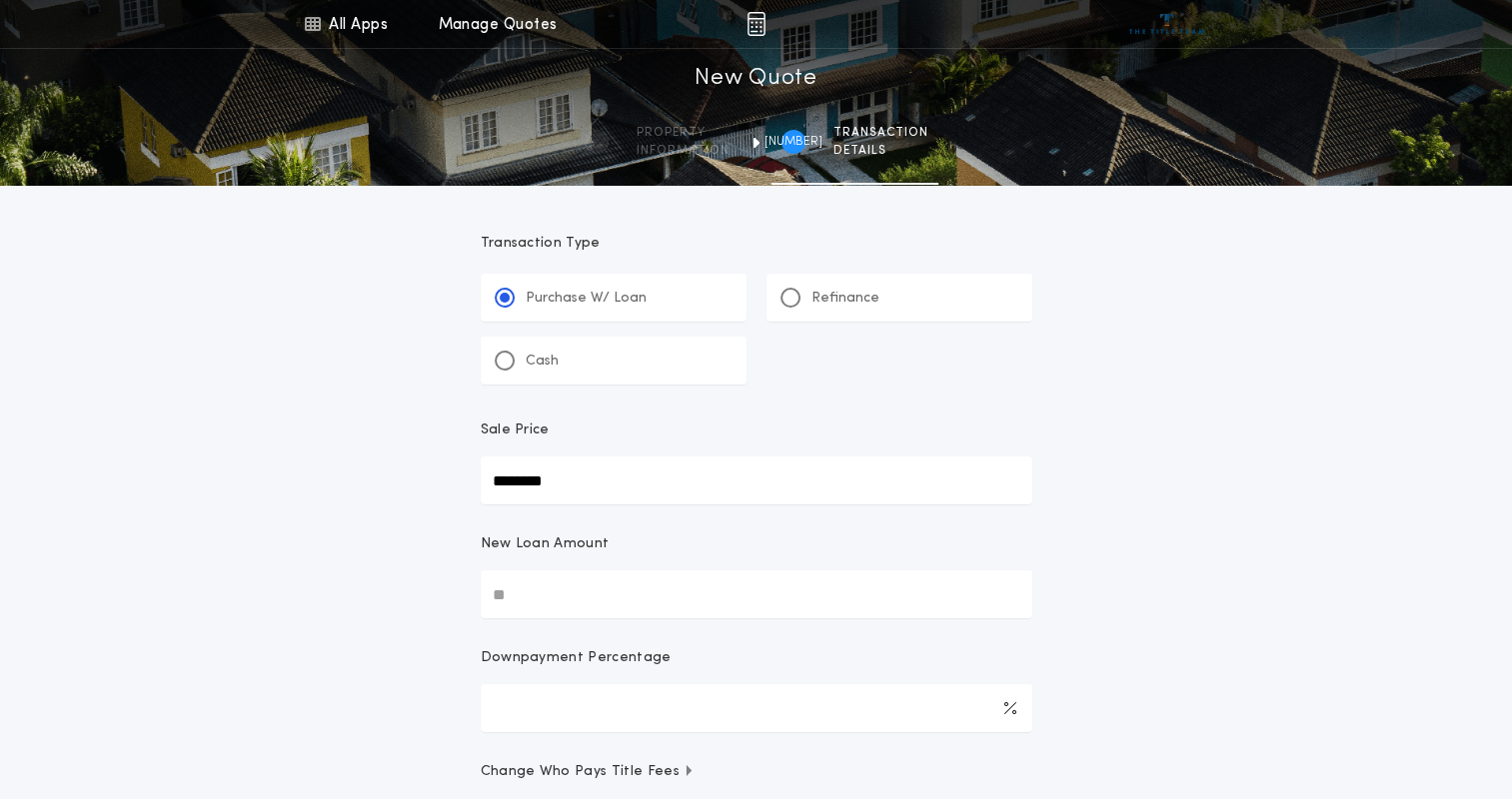 type on "********" 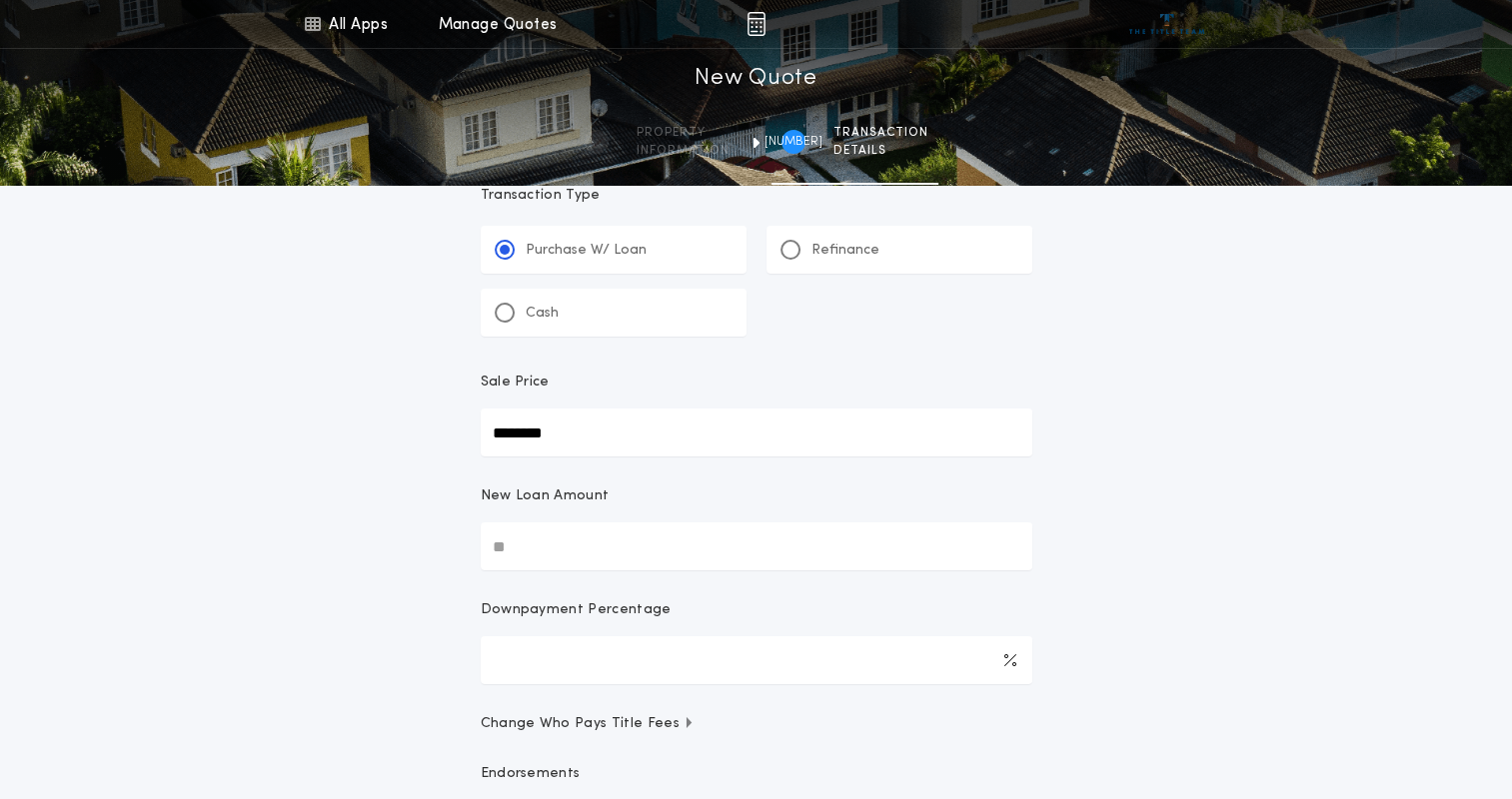 scroll, scrollTop: 48, scrollLeft: 0, axis: vertical 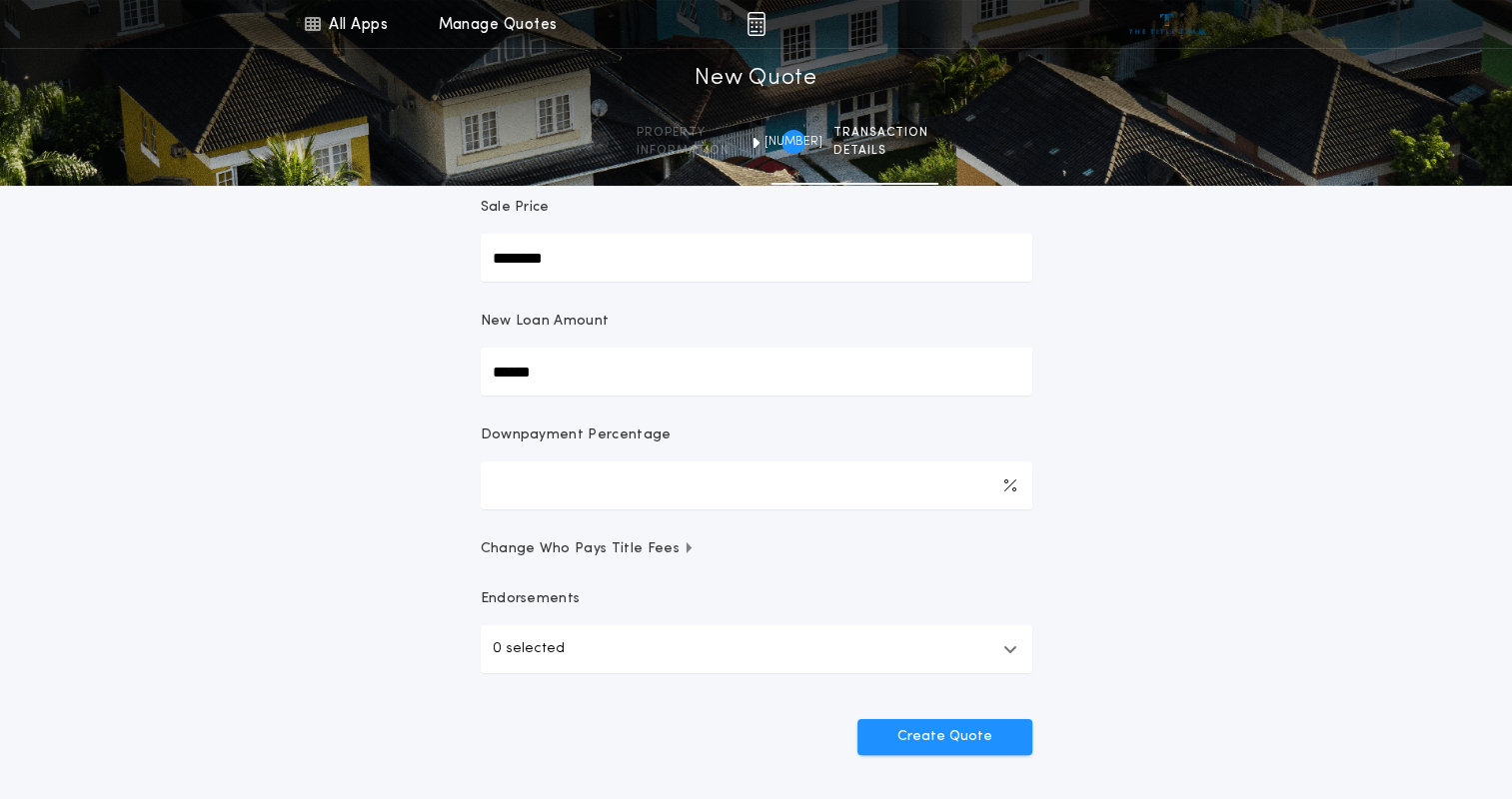 drag, startPoint x: 552, startPoint y: 481, endPoint x: 388, endPoint y: 397, distance: 184.2607 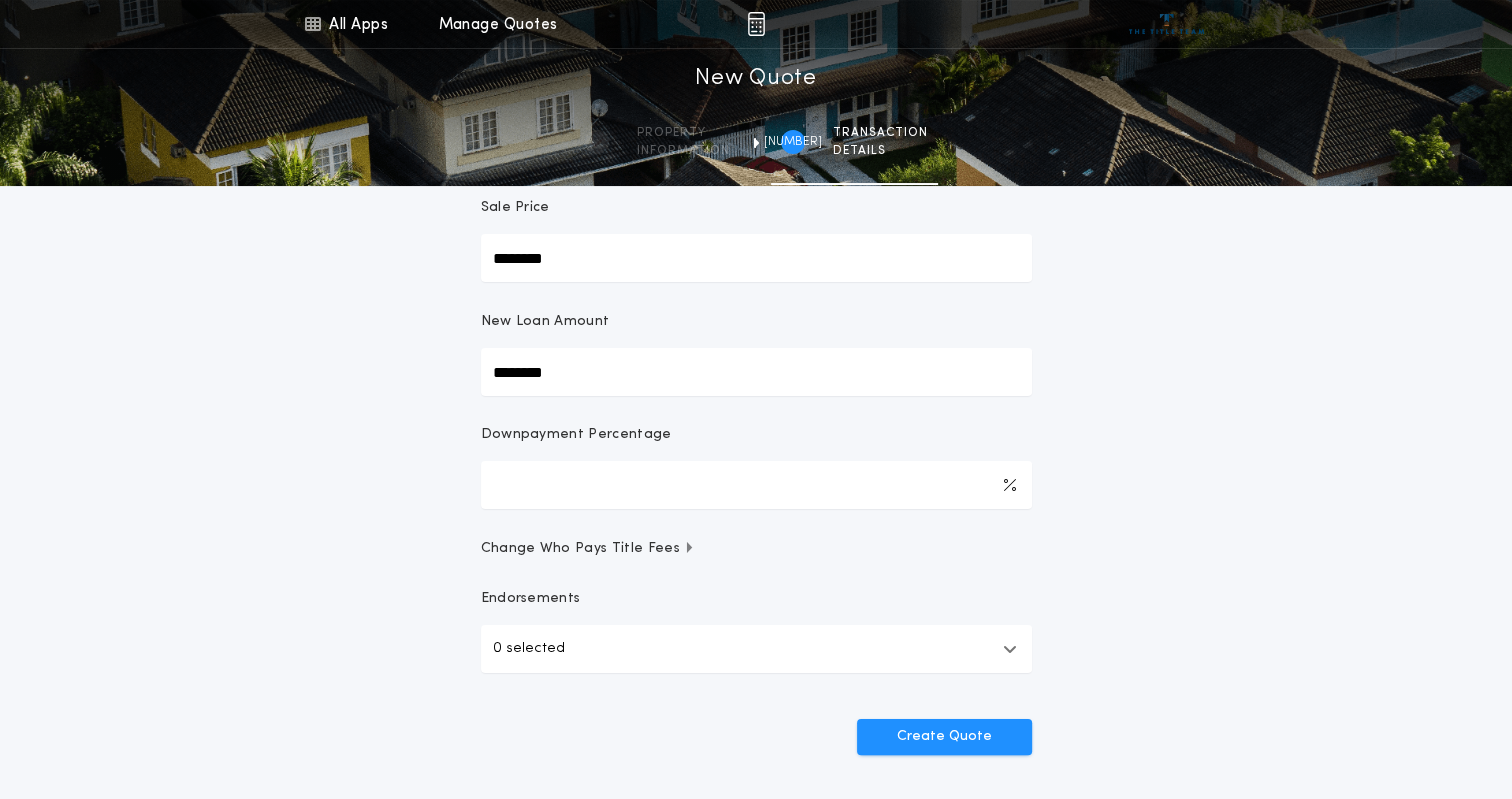type on "********" 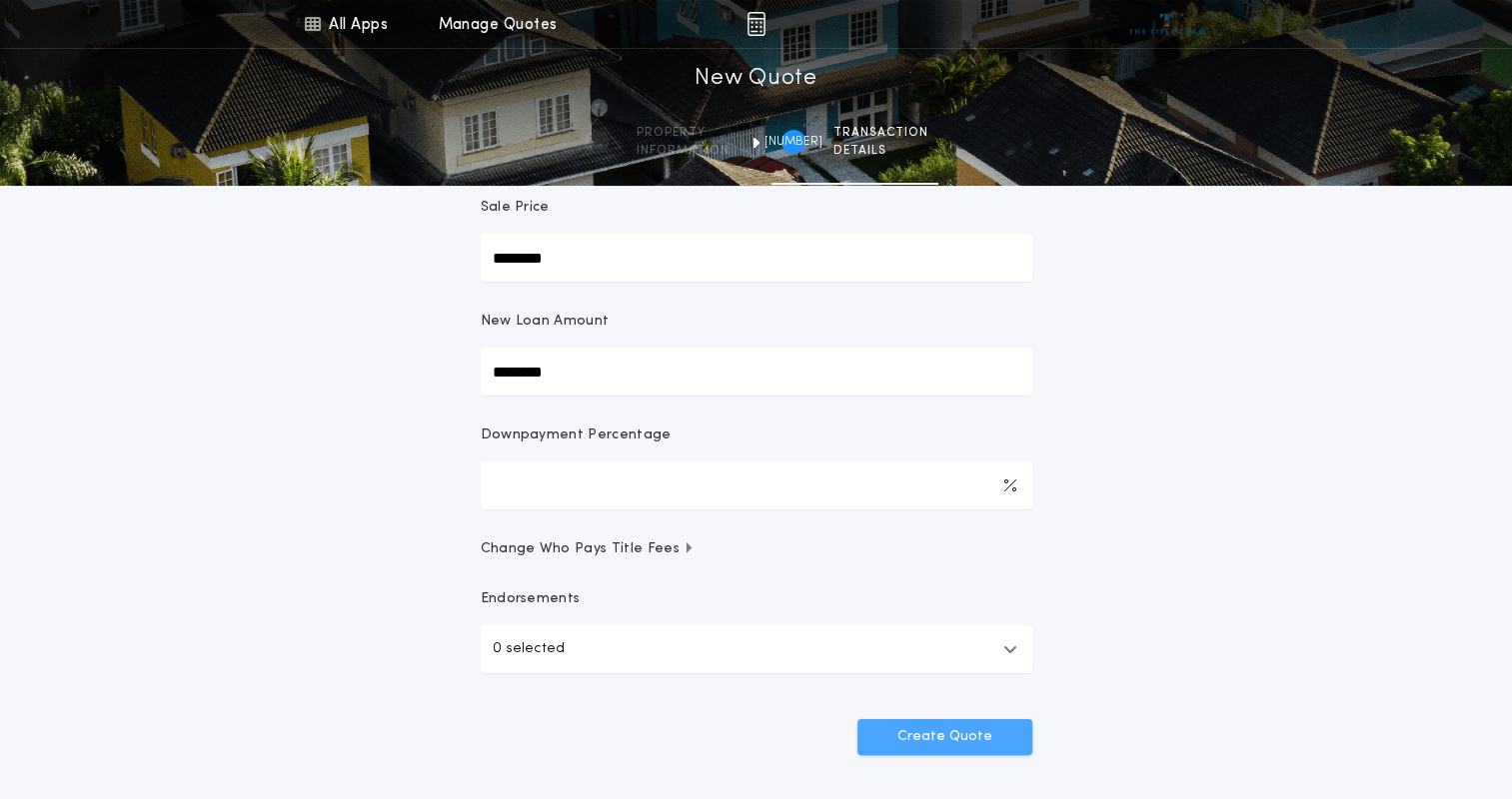 click on "Create Quote" at bounding box center [944, 737] 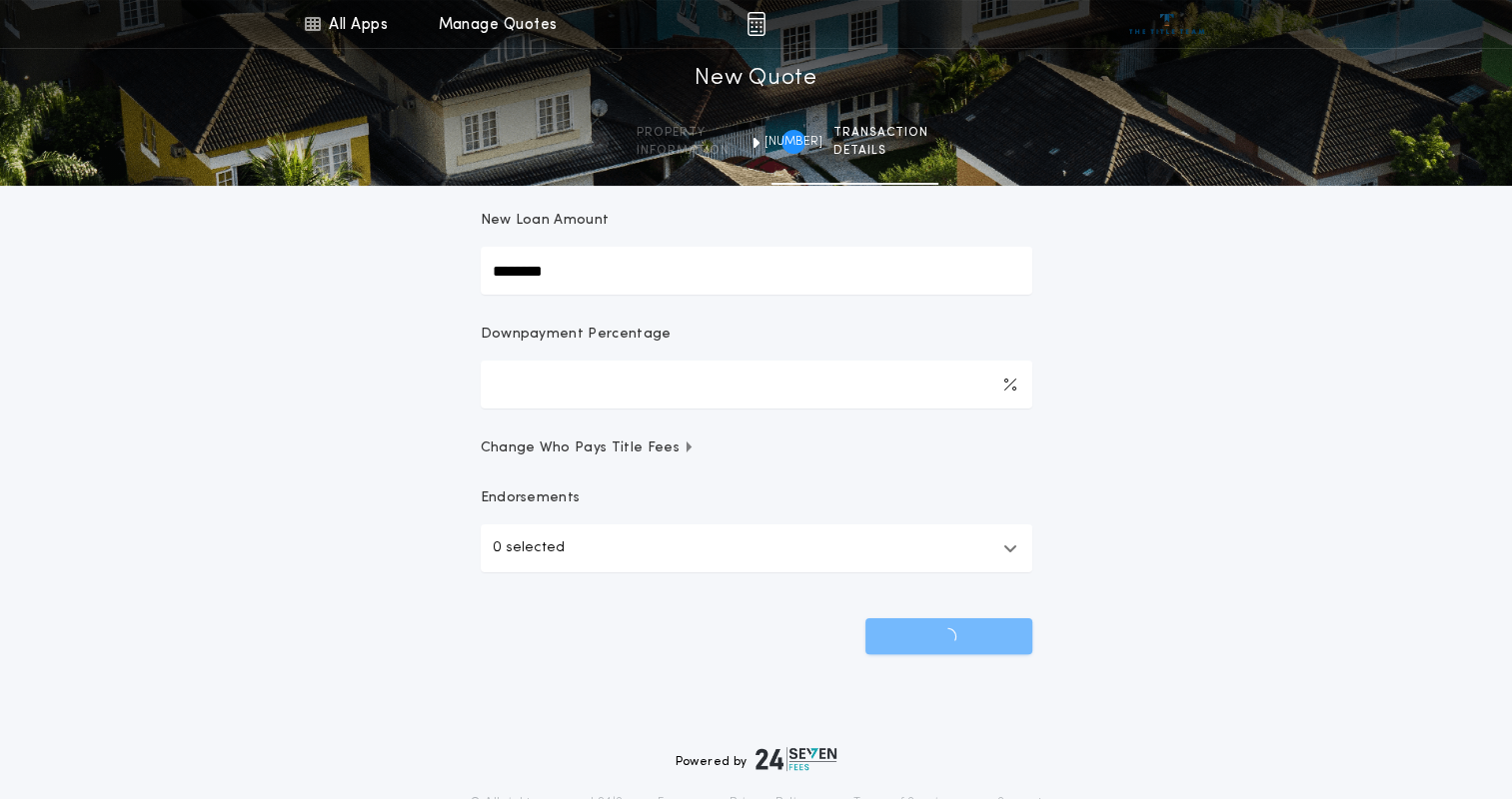 scroll, scrollTop: 335, scrollLeft: 0, axis: vertical 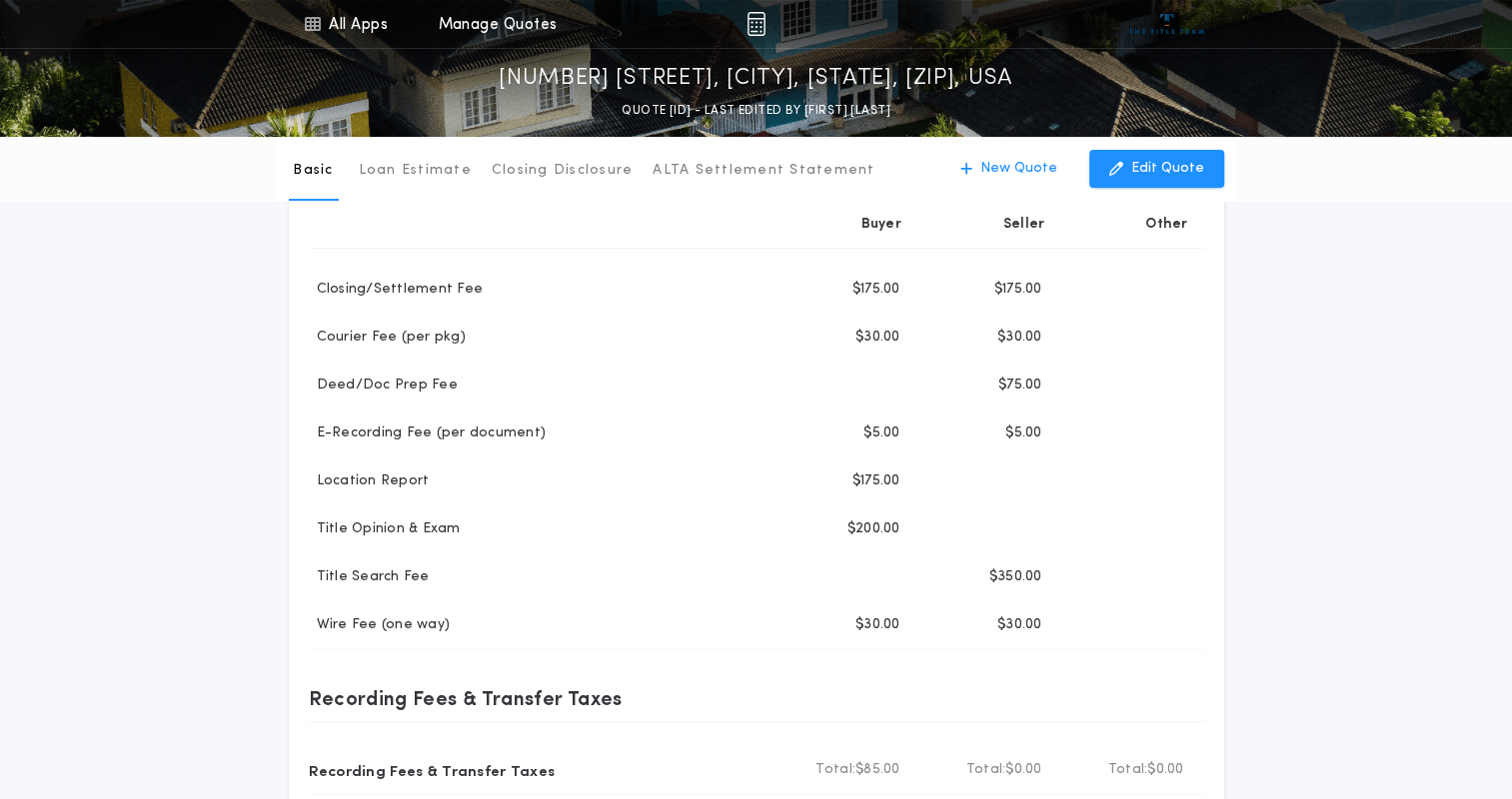 click on "Basic Loan Estimate Closing Disclosure ALTA Settlement Statement Basic New Quote Edit Quote Compare Print Download Email Buyer Seller Other Title Fees Title Premiums Total Buyer Total:   $1,050.00 Total Seller Total:   $0.00 Total Other Total:   $0.00 Owners Policy (Basic) Disclosed Buyer $240.00 Loan Policy (Basic) Buyer $810.00 Settlement Fees Total Buyer Total:   $615.00 Total Seller Total:   $1,265.00 Total Other Total:   $0.00 Abstract Fee Buyer Seller $600.00 Closing/Settlement Fee Buyer $175.00 Seller $175.00 Courier Fee (per pkg) Buyer $30.00 Seller $30.00 Deed/Doc Prep Fee Buyer Seller $75.00 E-Recording Fee (per document) Buyer $5.00 Seller $5.00 Location Report Buyer $175.00 Title Opinion & Exam Buyer $200.00 Title Search Fee Buyer Seller $350.00 Wire Fee (one way) Buyer $30.00 Seller $30.00 Recording Fees & Transfer Taxes Recording Fees & Transfer Taxes Total Buyer Total:   $85.00 Total Seller Total:   $0.00 Total Other Total:   $0.00 Recording Fee (Deed) Buyer $20.00 Buyer $65.00 Total" at bounding box center (756, 432) 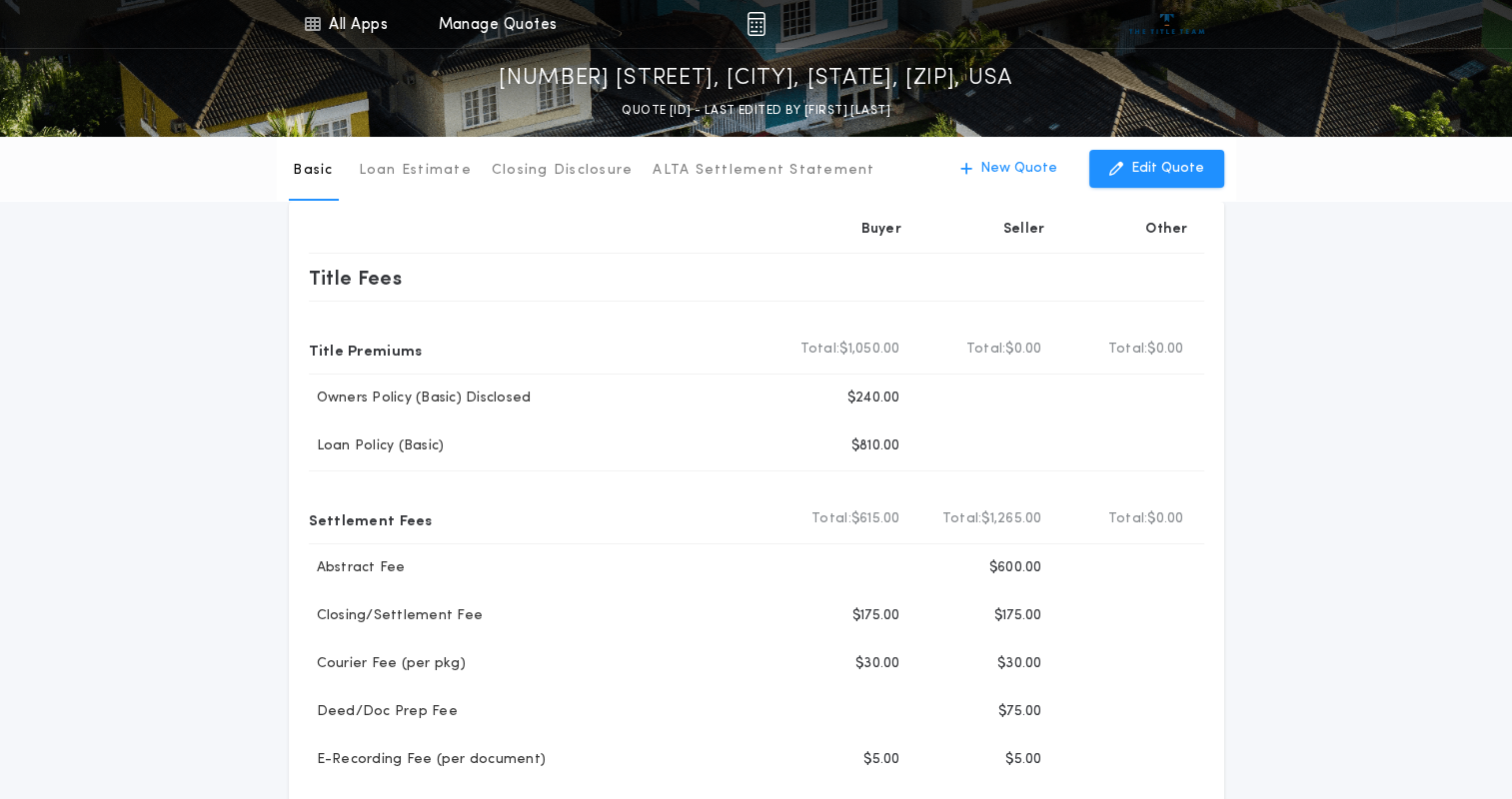 scroll, scrollTop: 0, scrollLeft: 0, axis: both 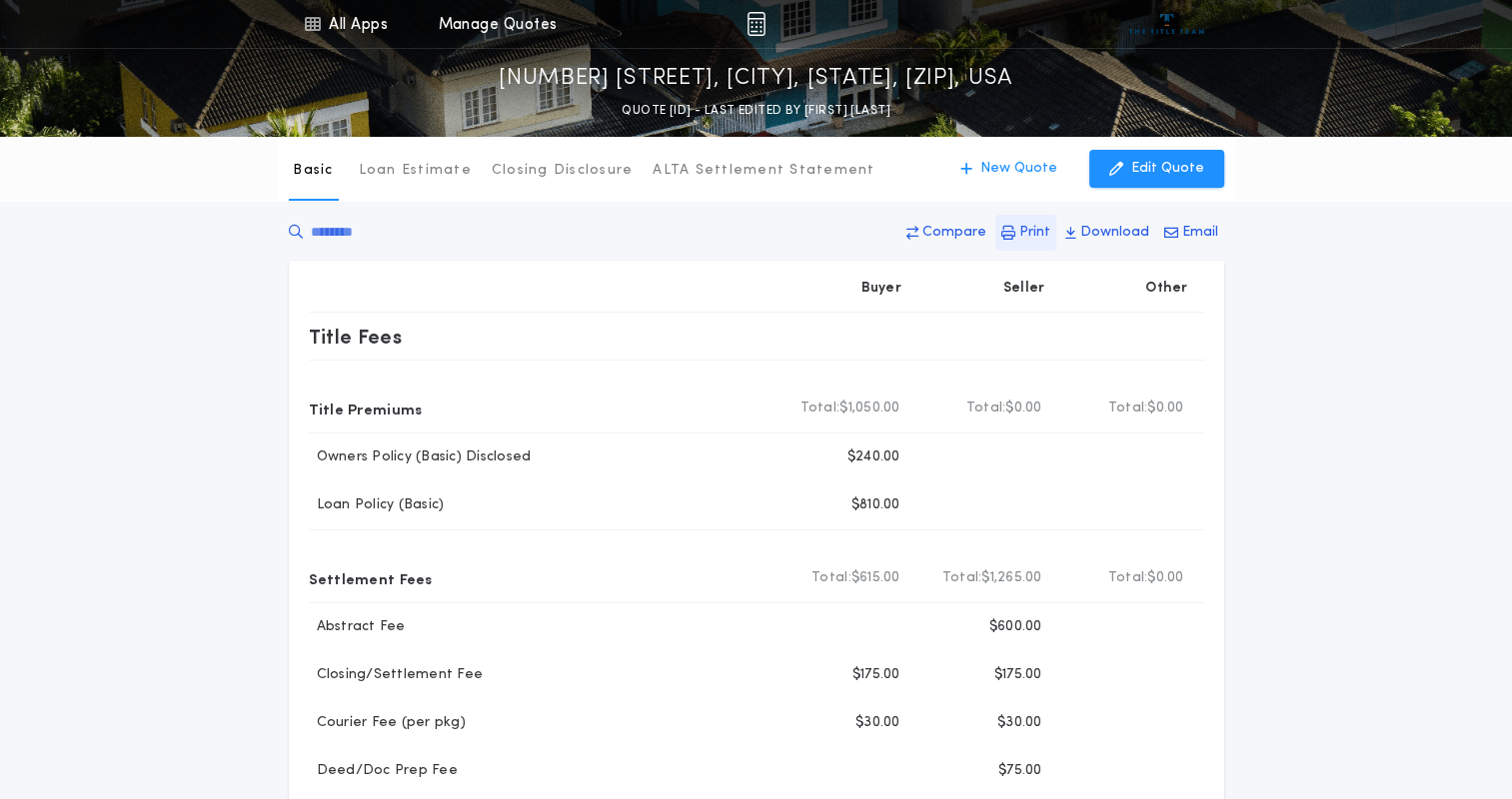 click on "Print" at bounding box center (954, 233) 